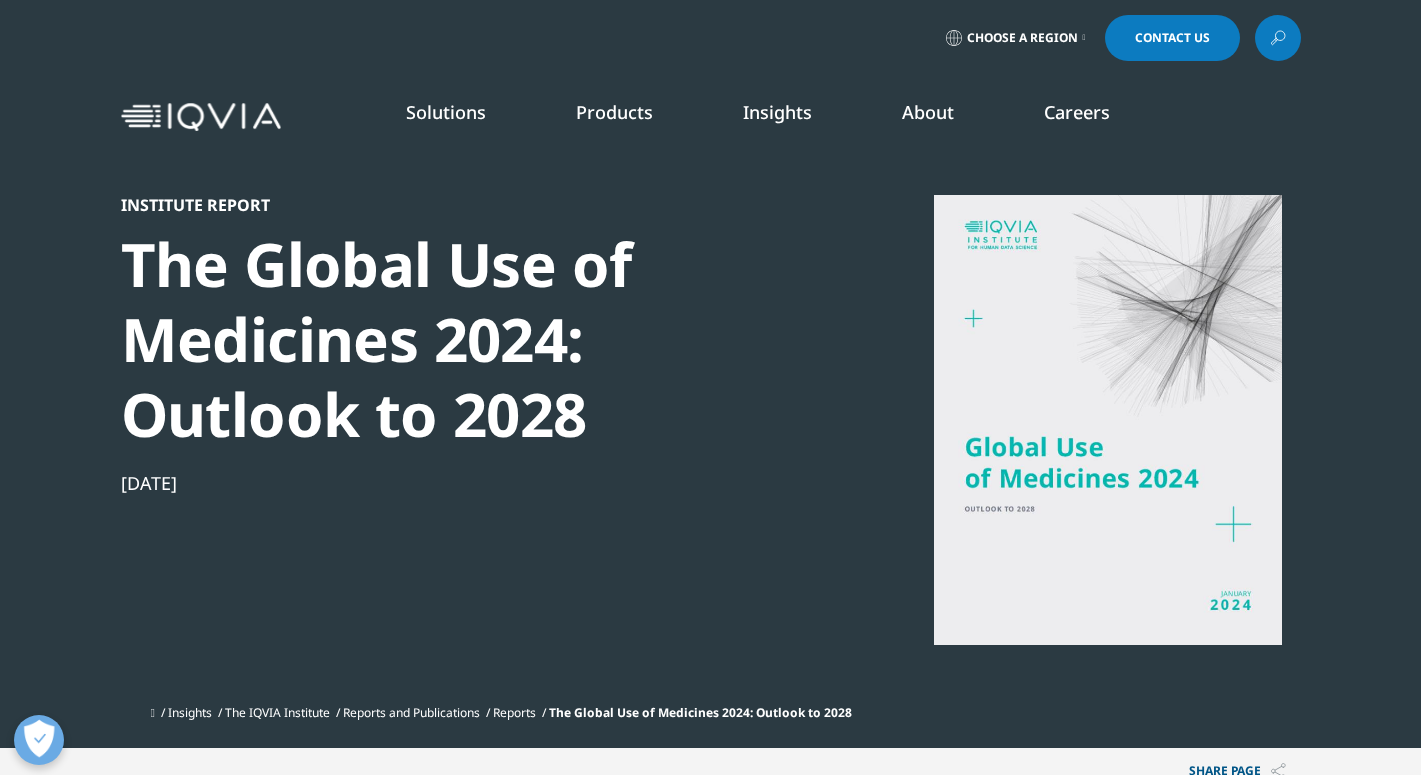 scroll, scrollTop: 619, scrollLeft: 0, axis: vertical 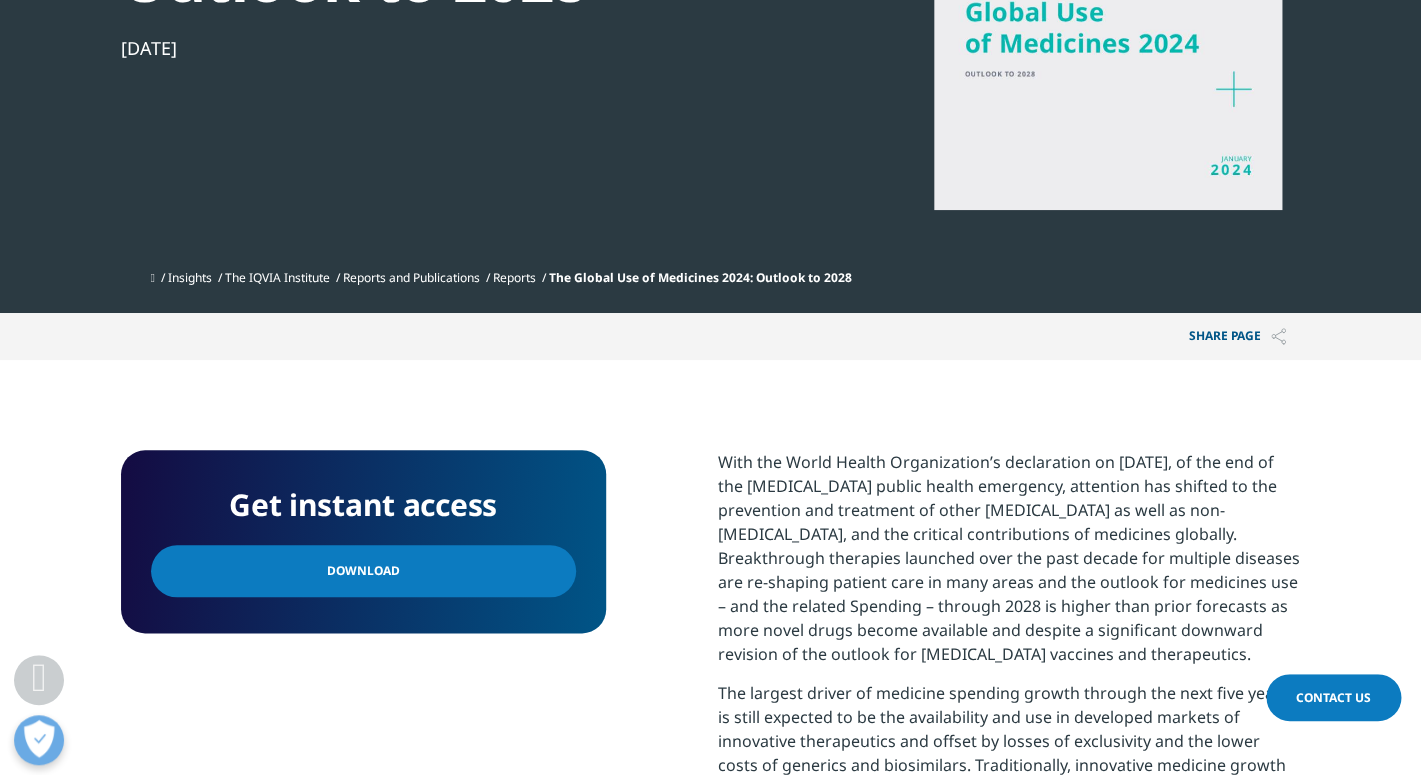 click on "Download" at bounding box center [363, 571] 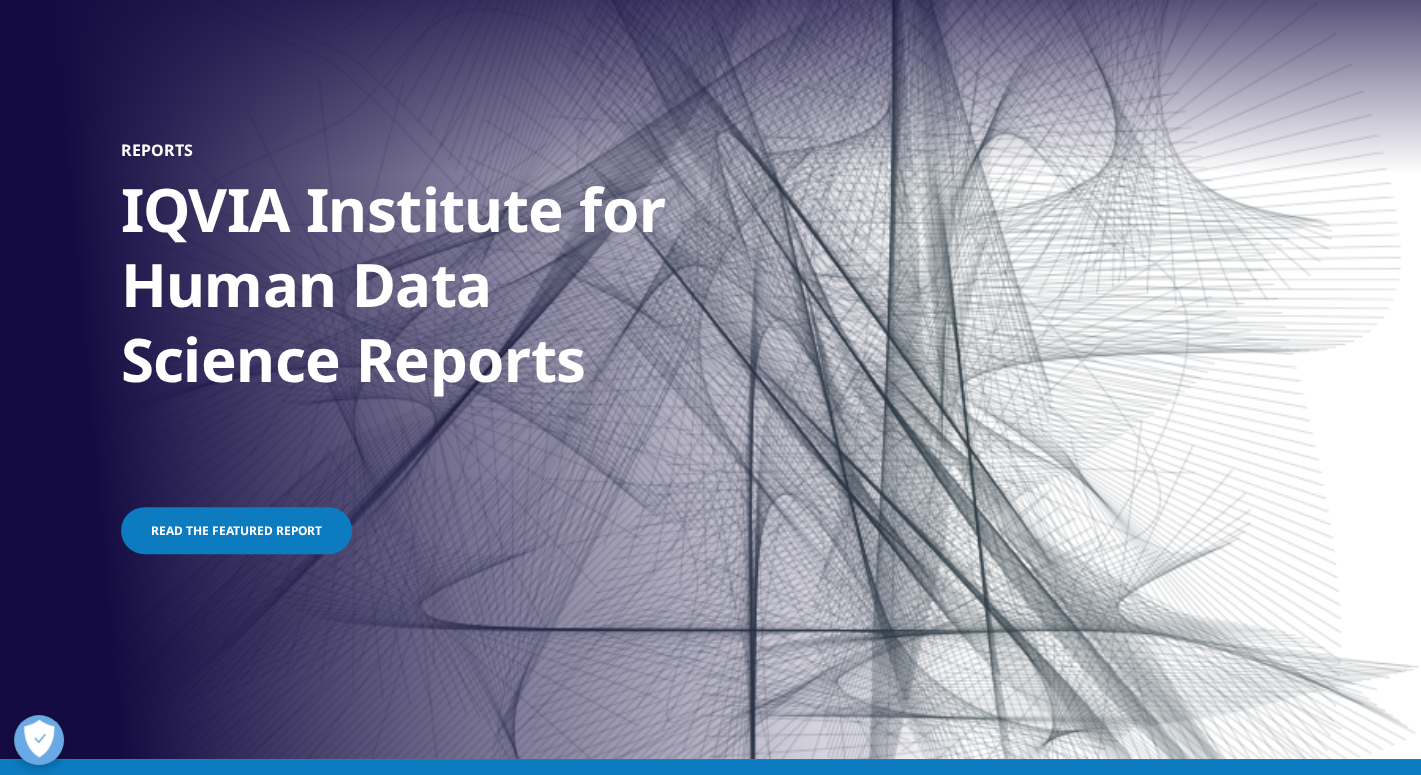 scroll, scrollTop: 173, scrollLeft: 0, axis: vertical 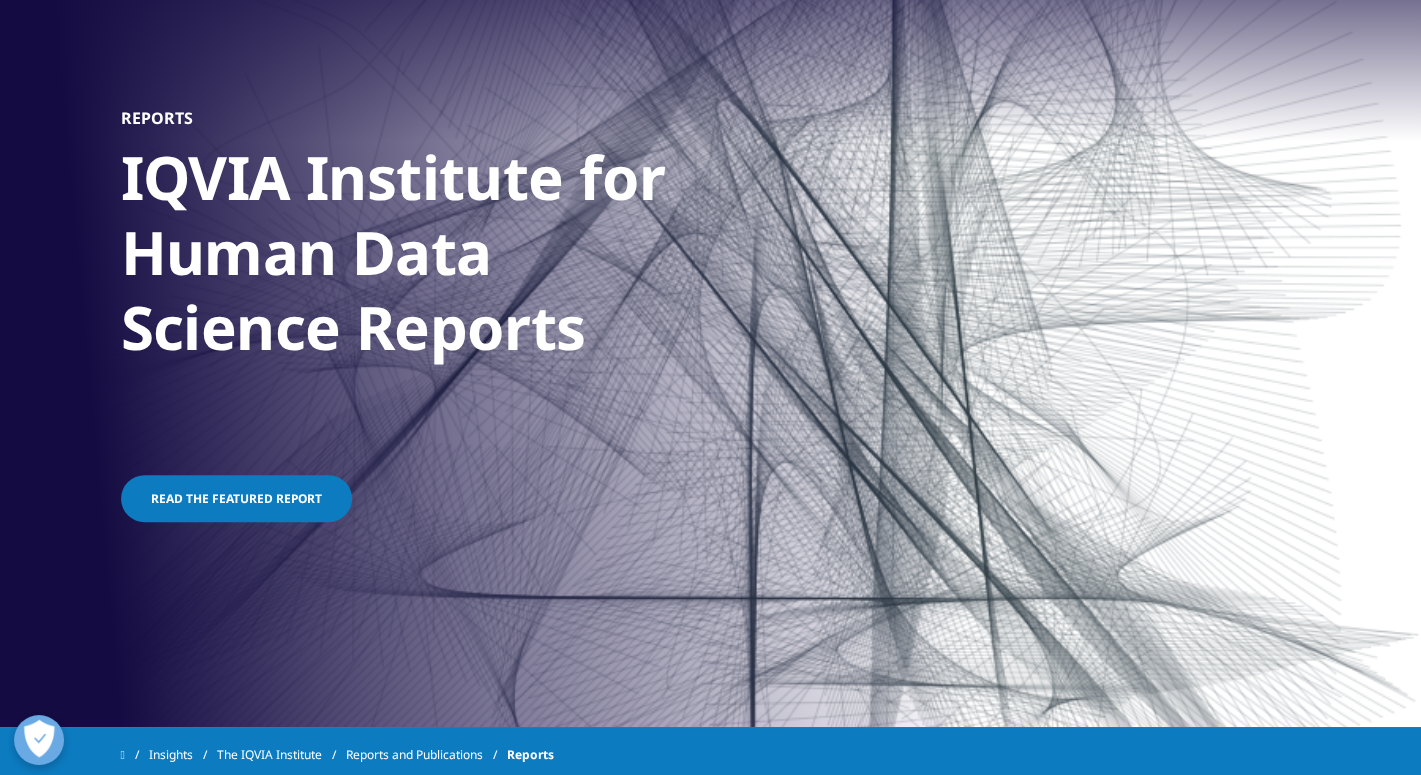 click on "Read the featured report" at bounding box center [236, 498] 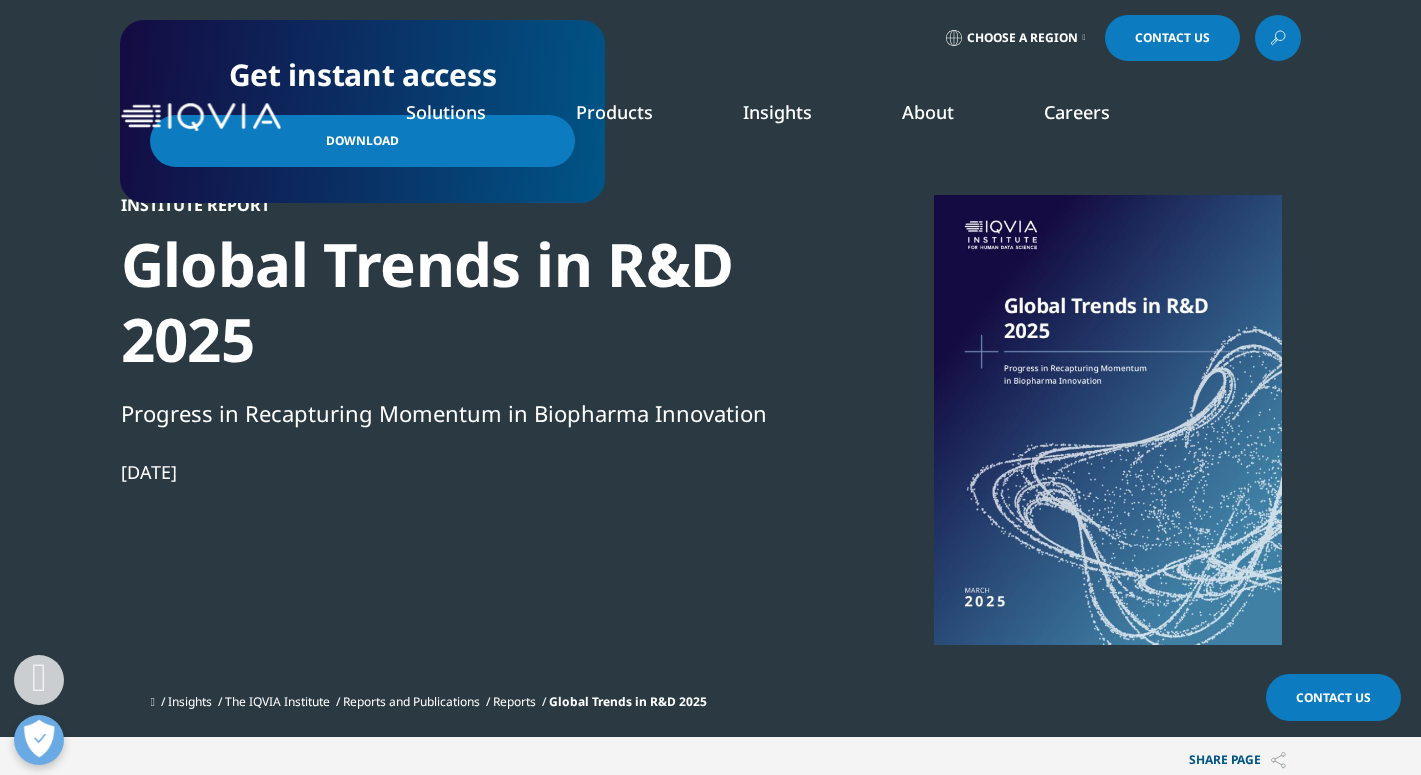 scroll, scrollTop: 966, scrollLeft: 0, axis: vertical 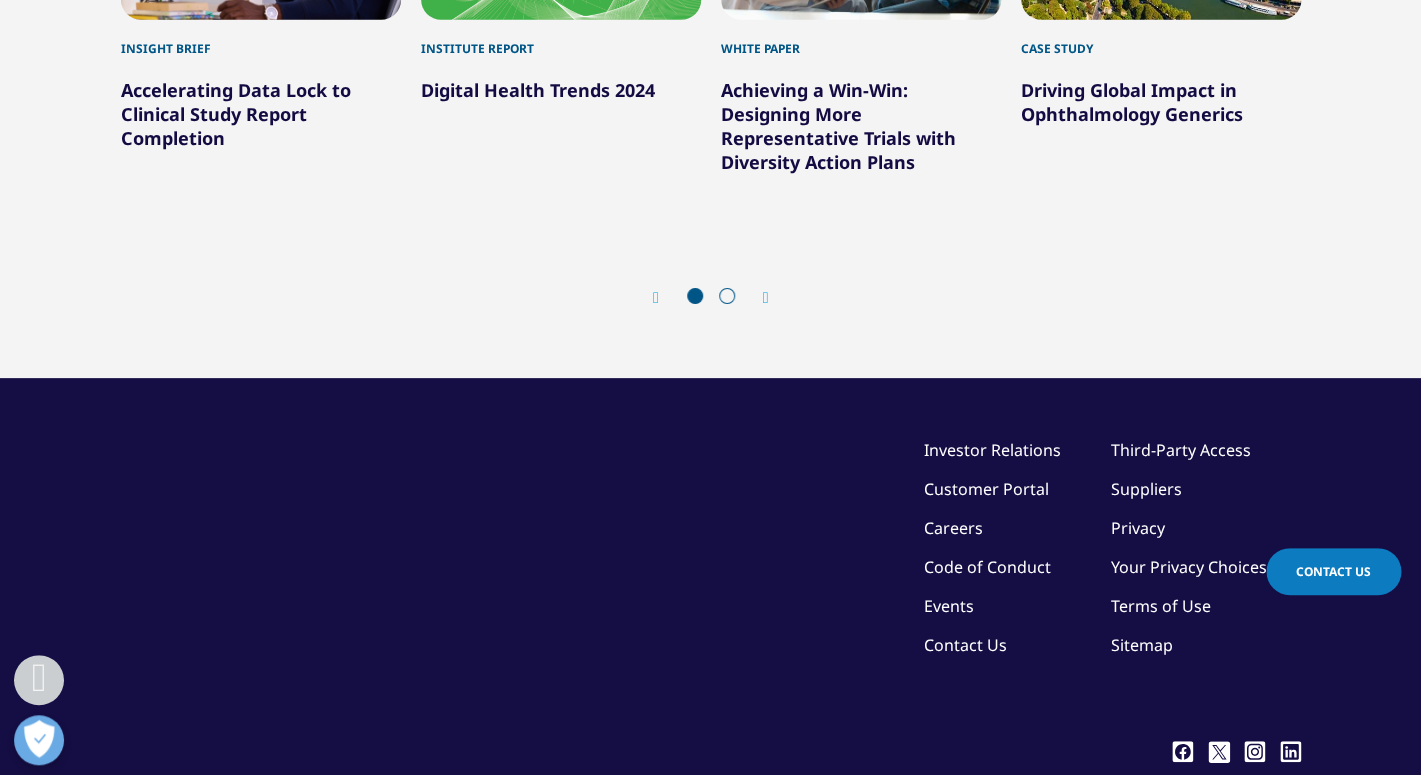 click on "Next" at bounding box center [756, 297] 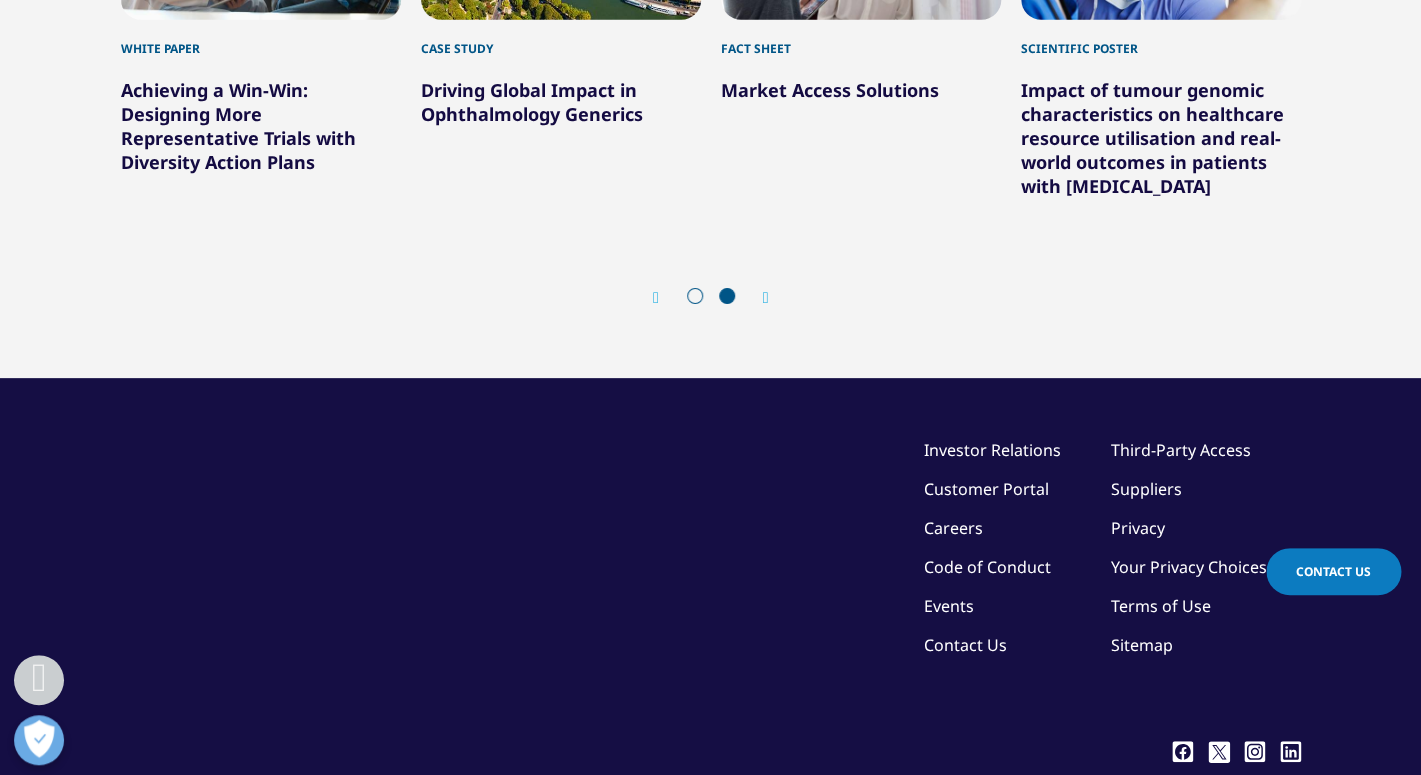 click on "Next" at bounding box center [756, 297] 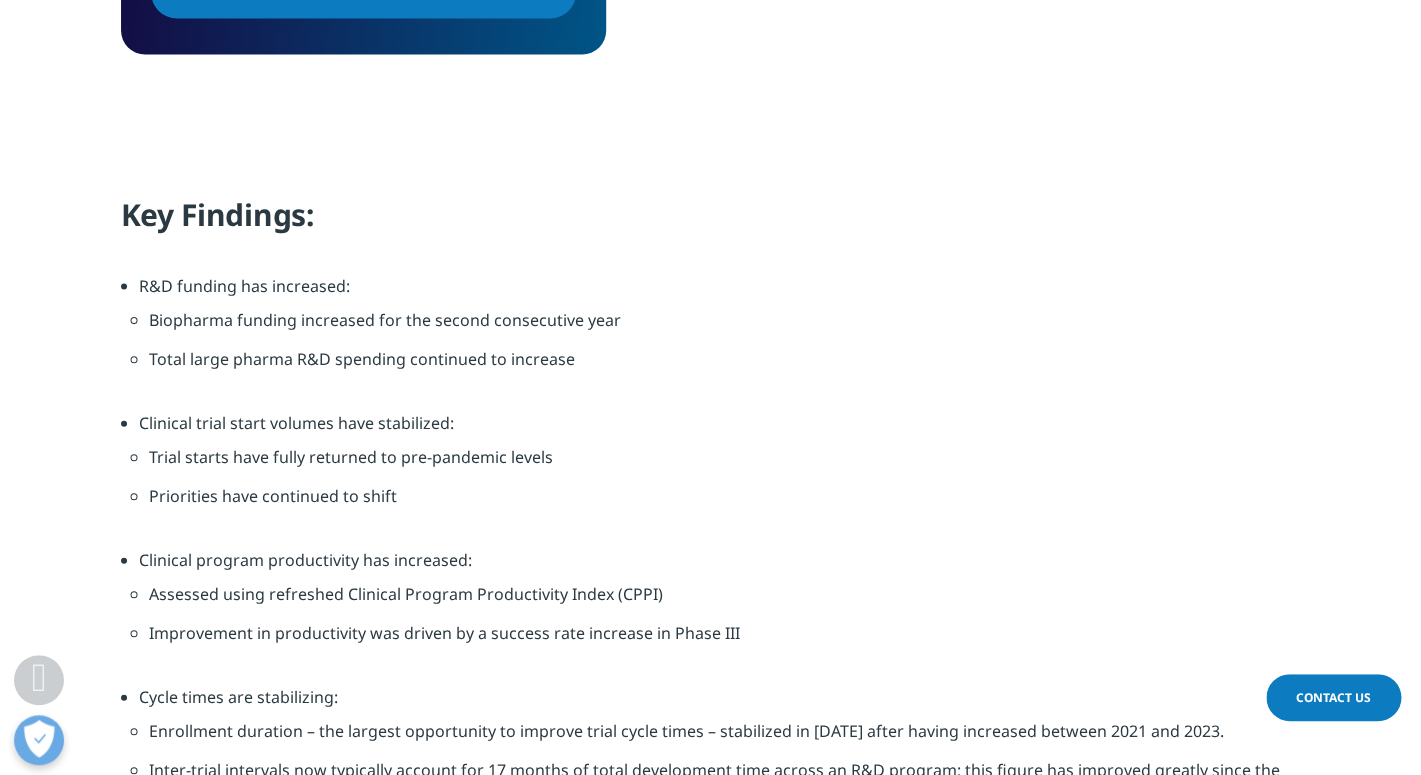 scroll, scrollTop: 551, scrollLeft: 0, axis: vertical 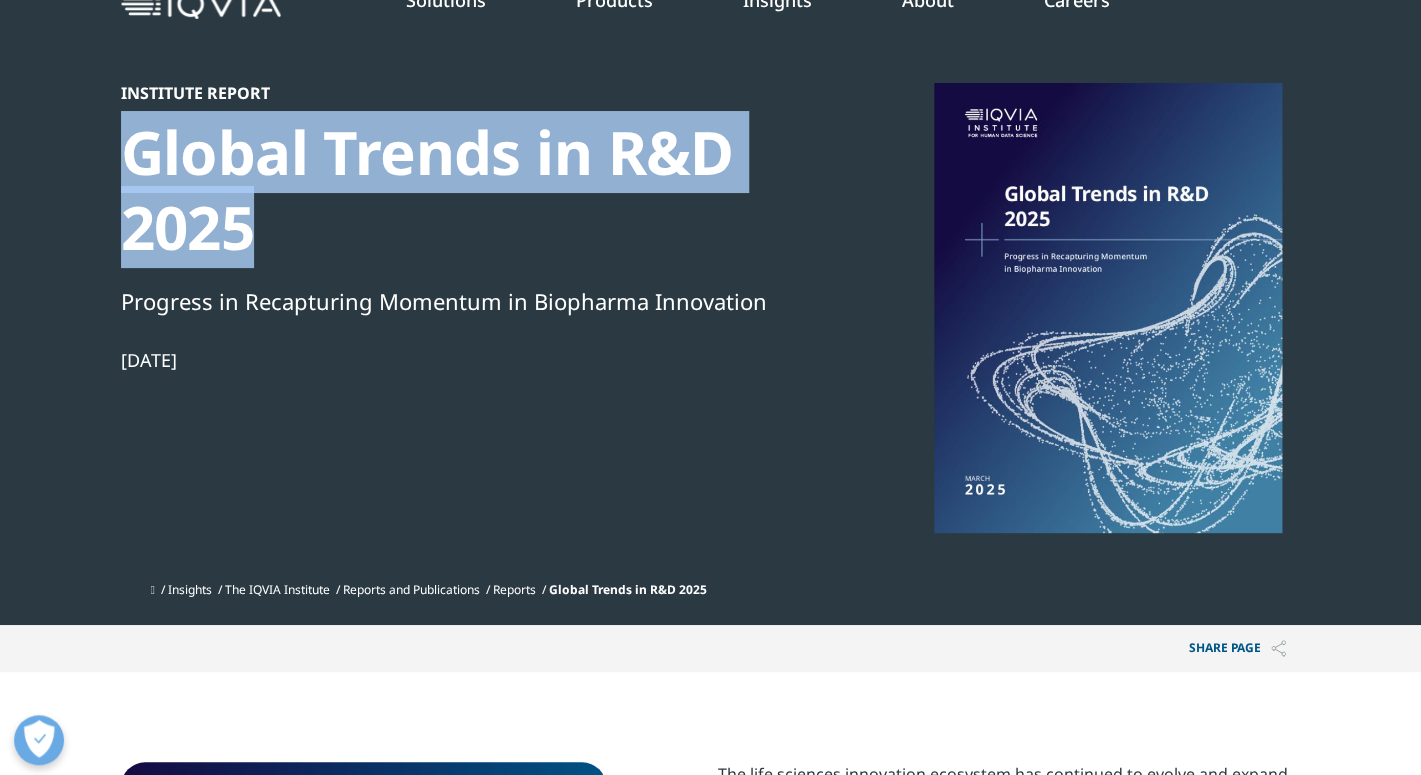 drag, startPoint x: 286, startPoint y: 243, endPoint x: 117, endPoint y: 166, distance: 185.71483 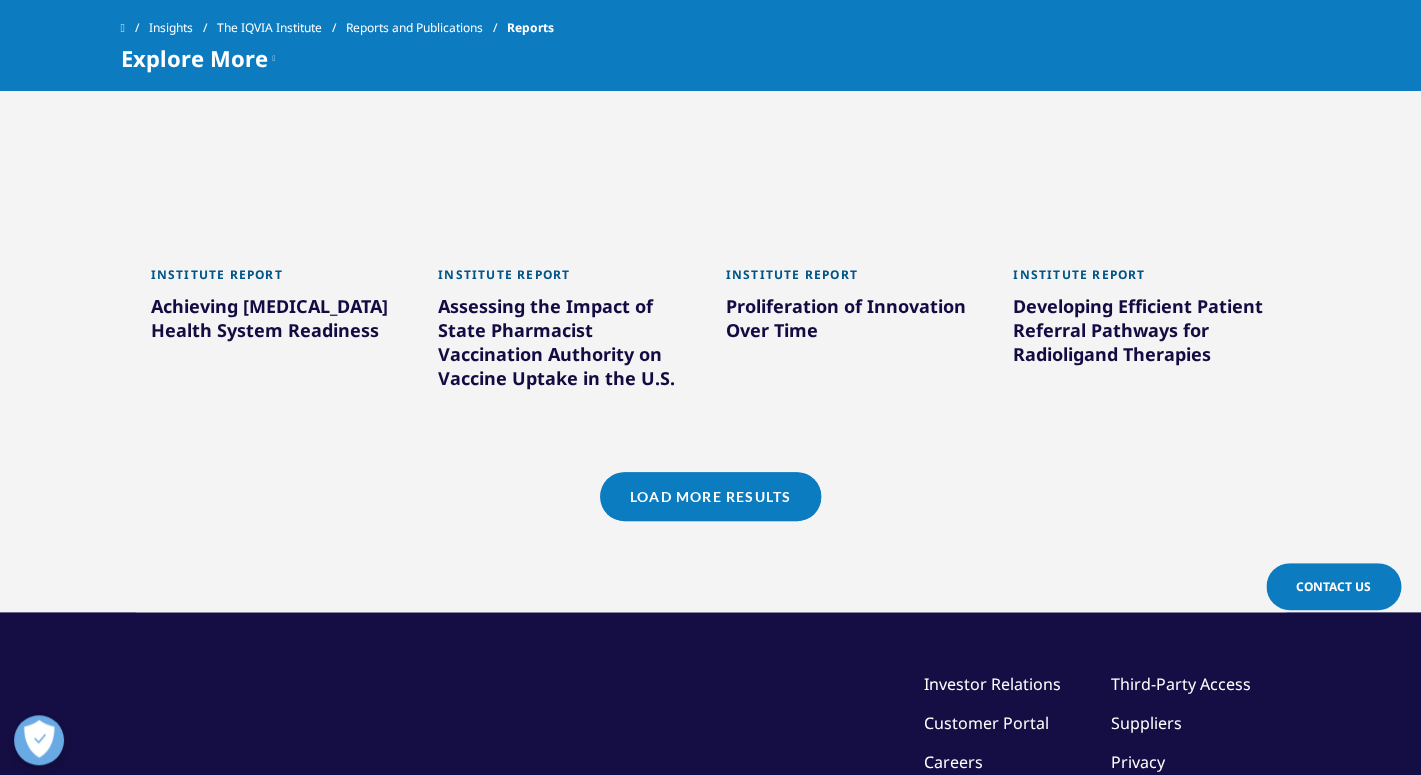 scroll, scrollTop: 1909, scrollLeft: 0, axis: vertical 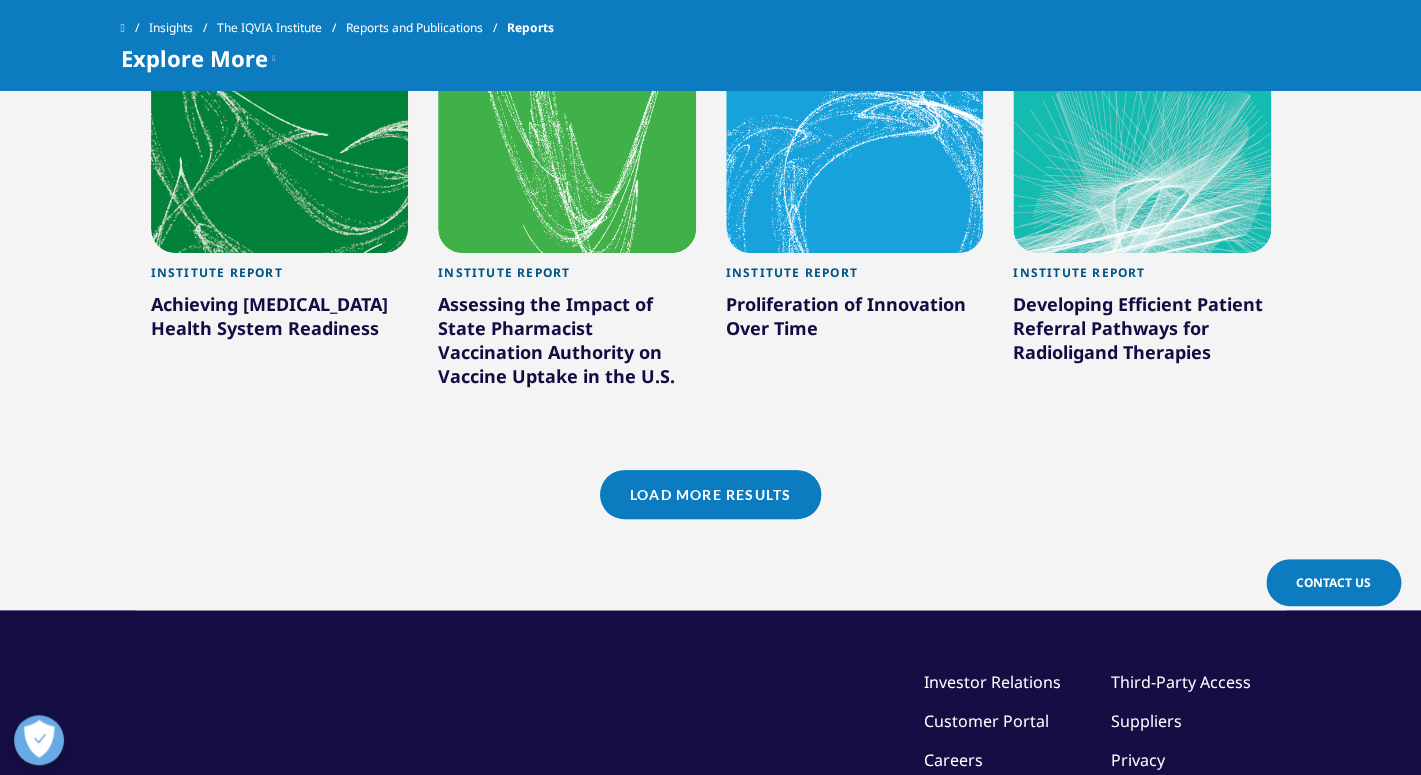 click on "Load More Results" at bounding box center [710, 494] 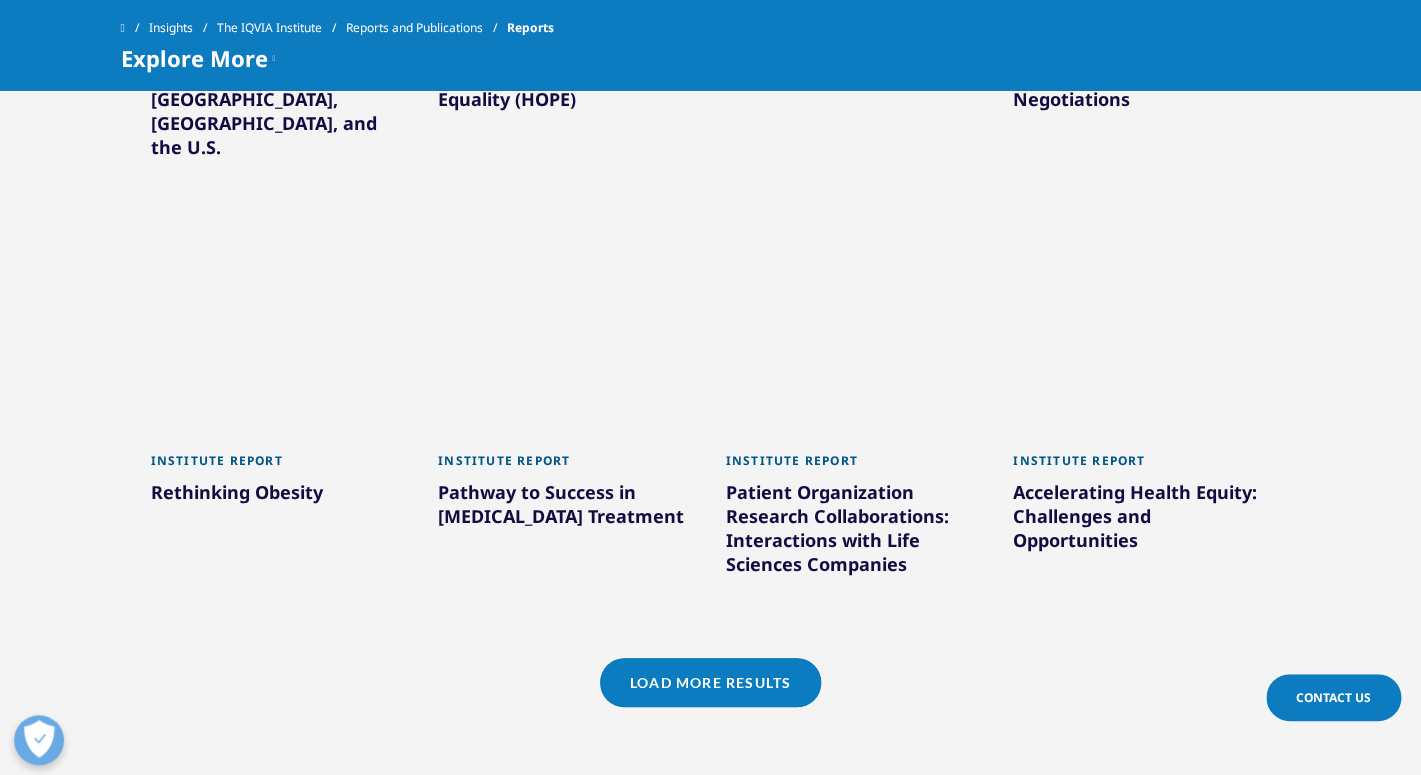 scroll, scrollTop: 2977, scrollLeft: 0, axis: vertical 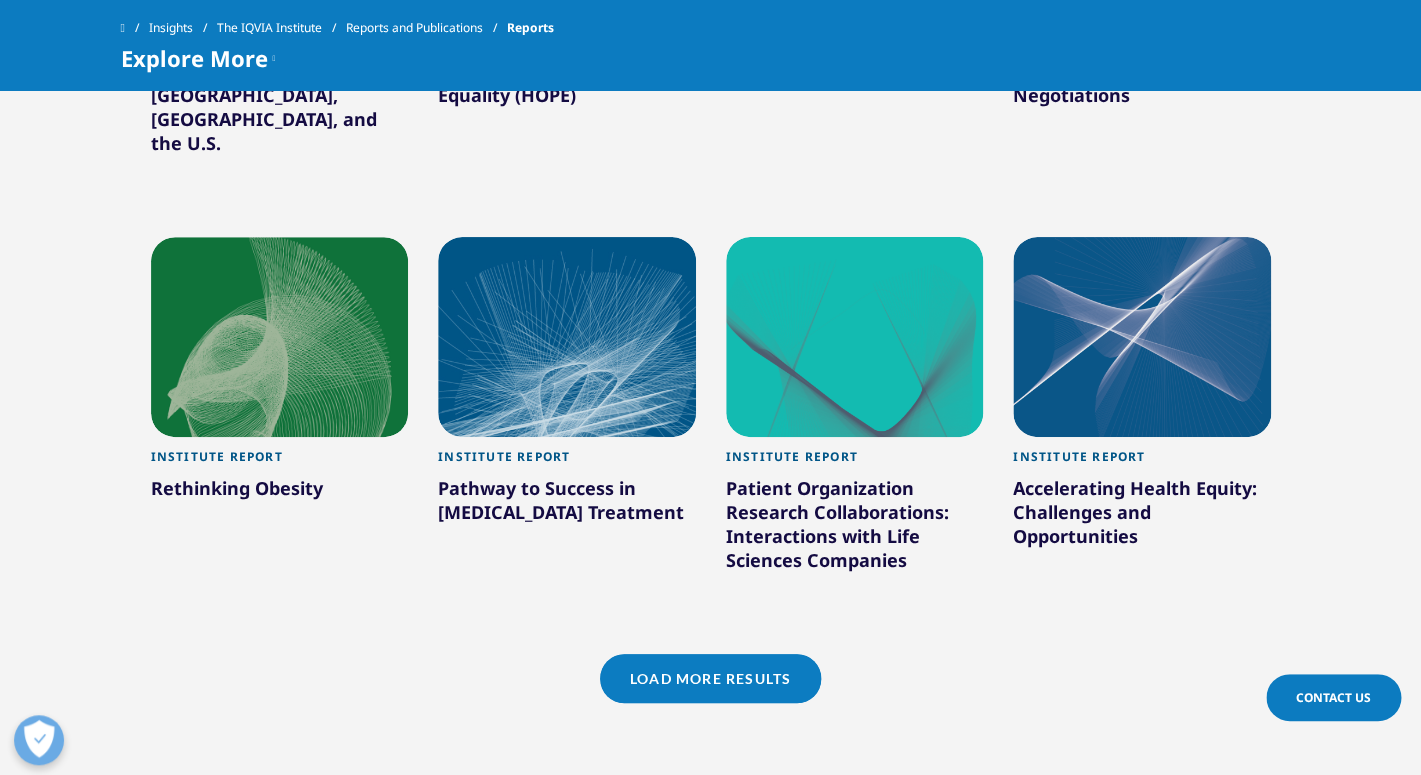 click on "Load More Results" at bounding box center [710, 678] 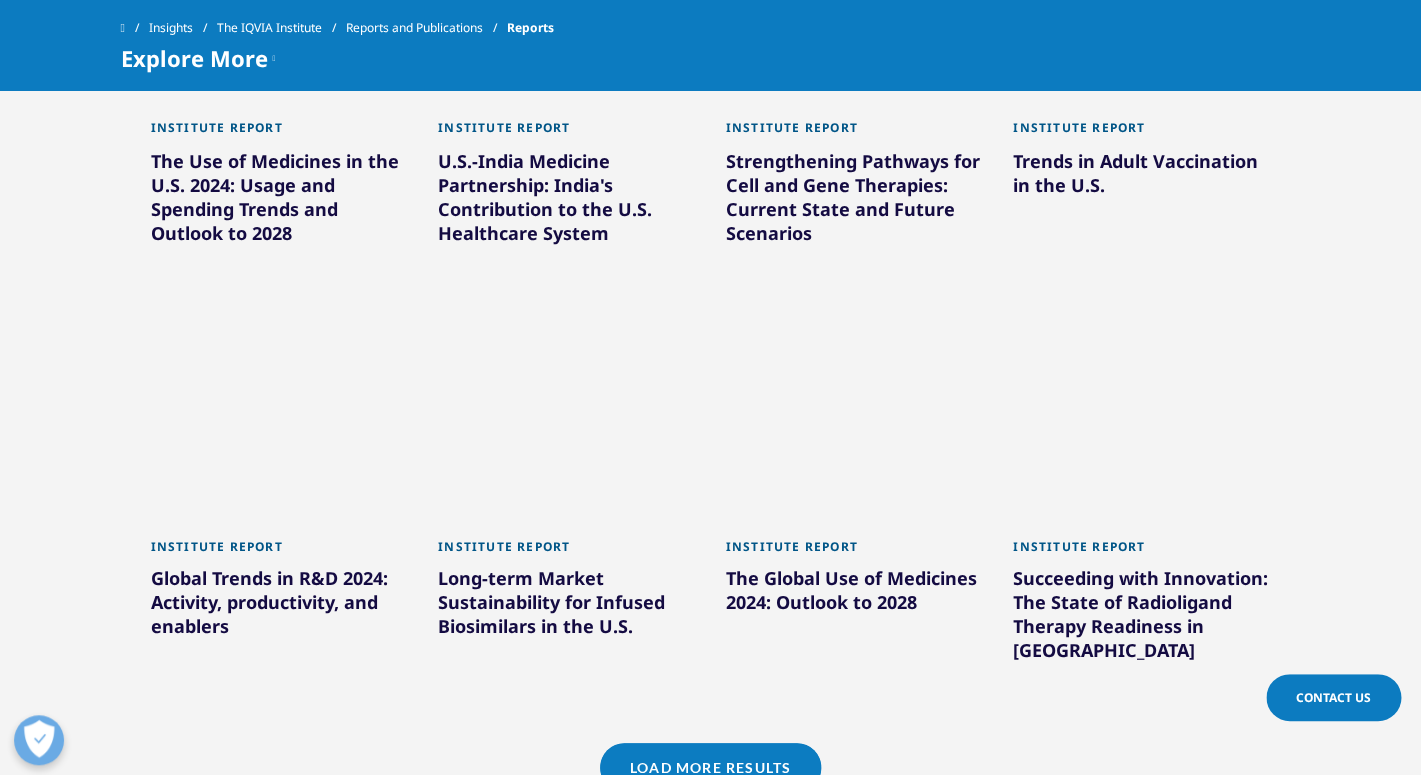 scroll, scrollTop: 4143, scrollLeft: 0, axis: vertical 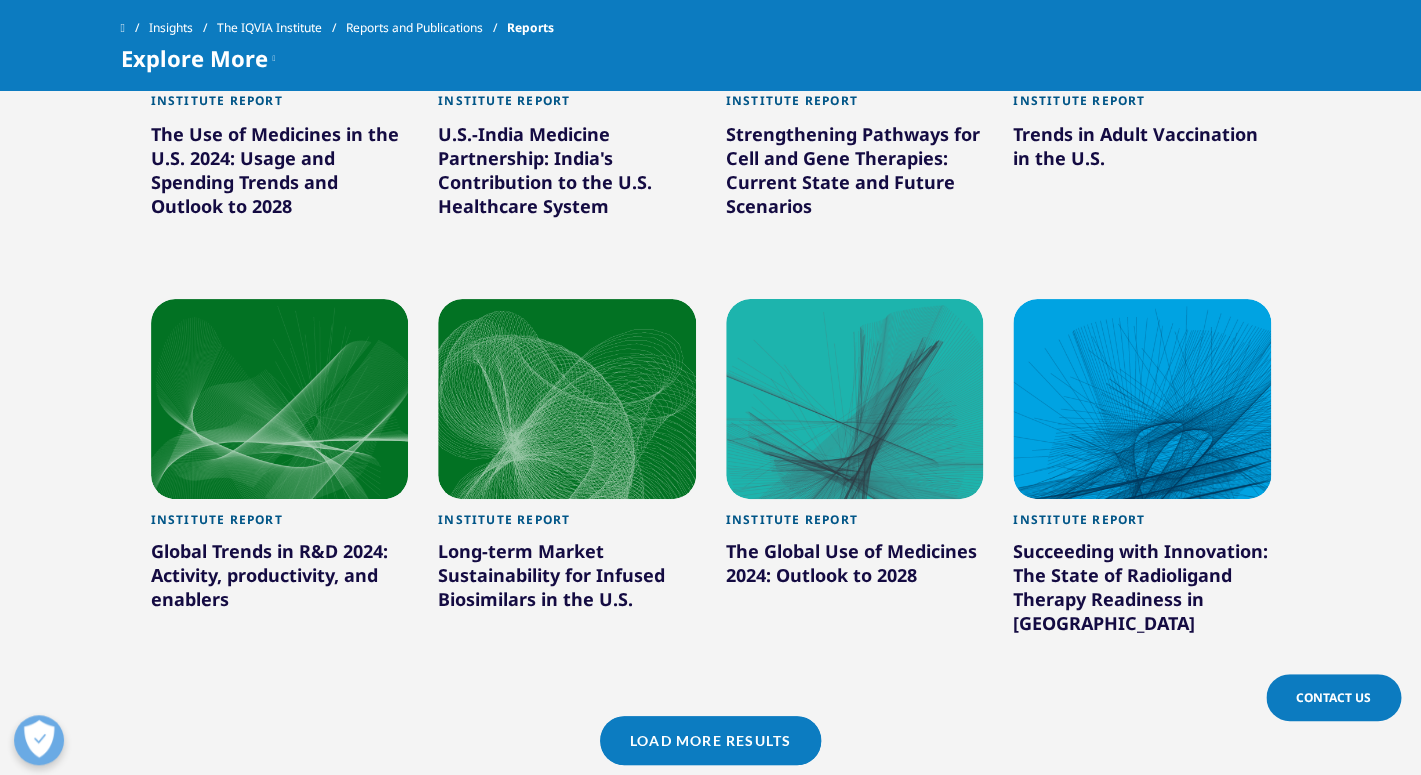click on "Load More Results" at bounding box center (710, 740) 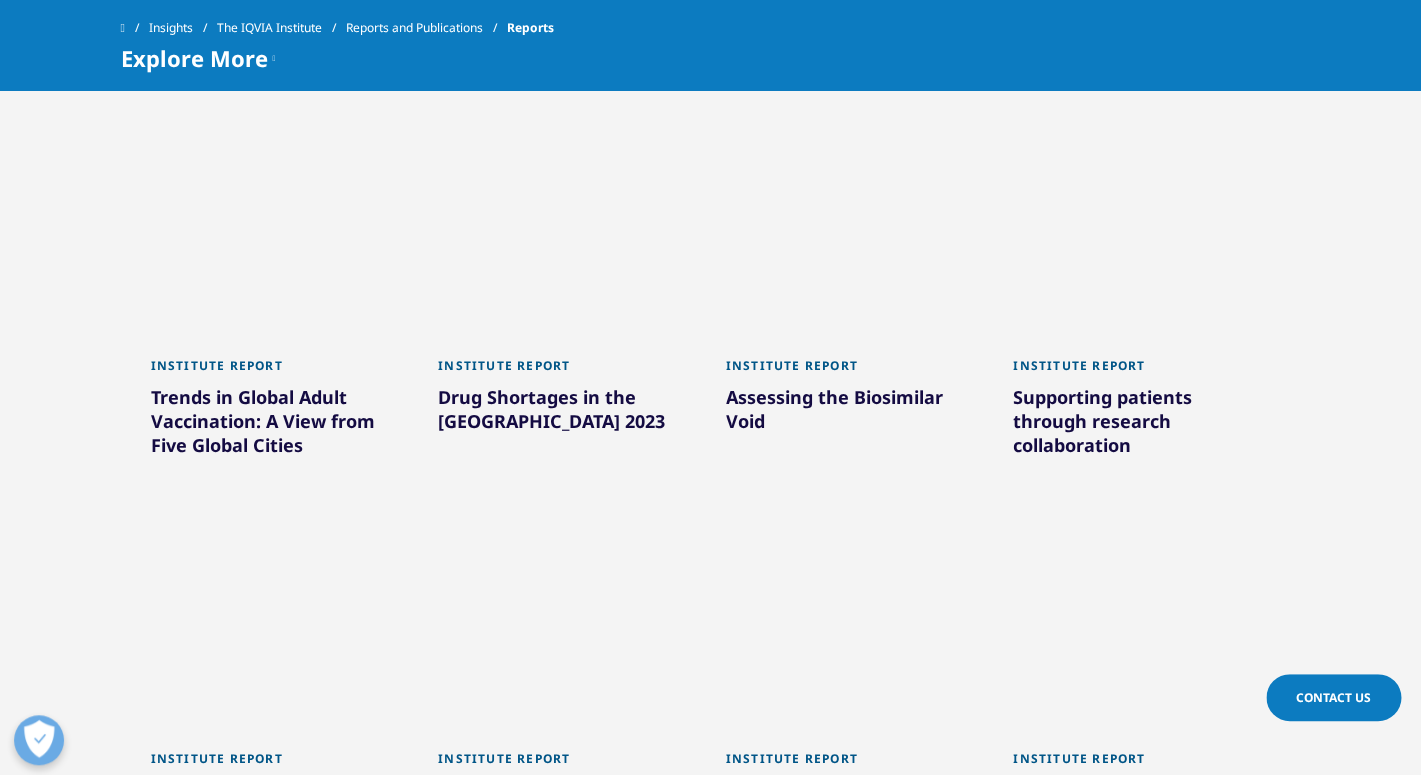 scroll, scrollTop: 4132, scrollLeft: 0, axis: vertical 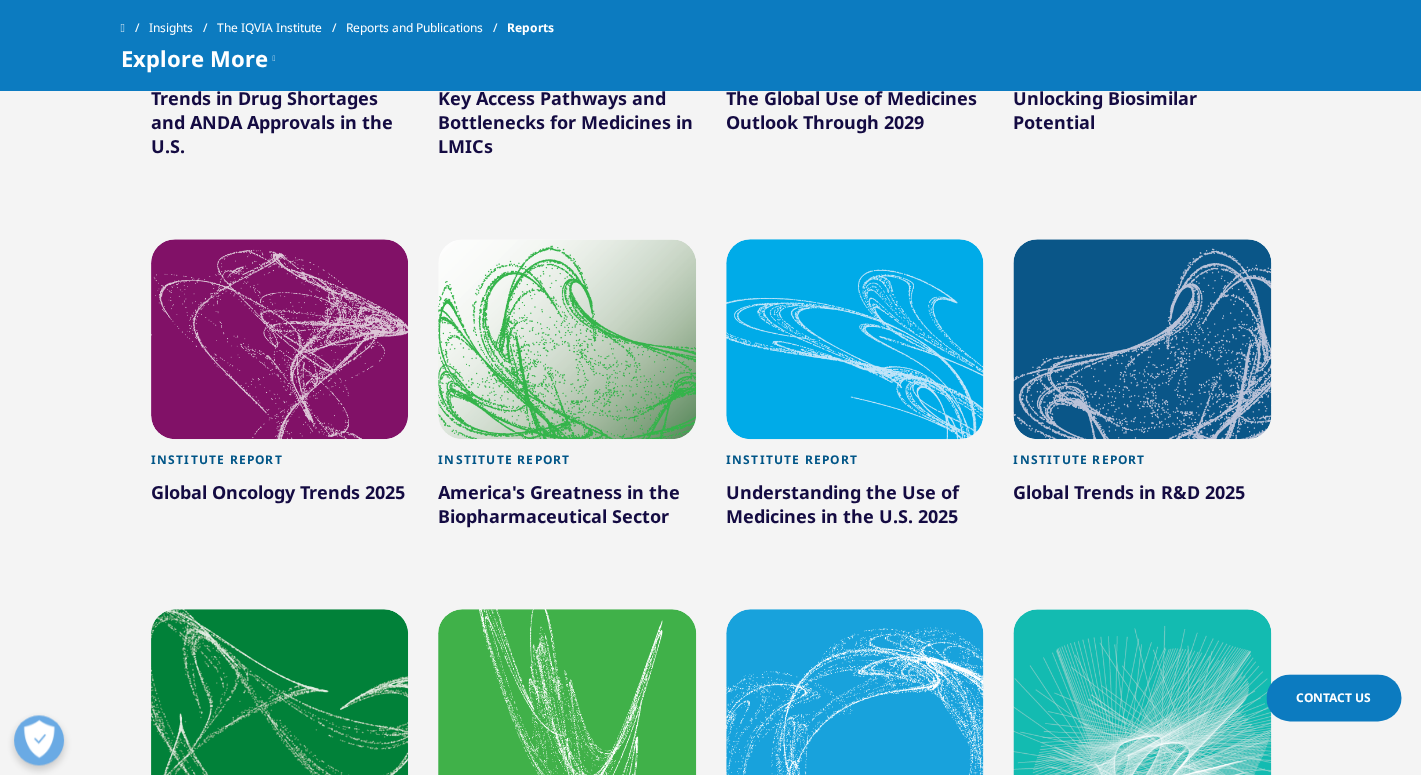 click on "Global Trends in R&D 2025" at bounding box center [1142, 495] 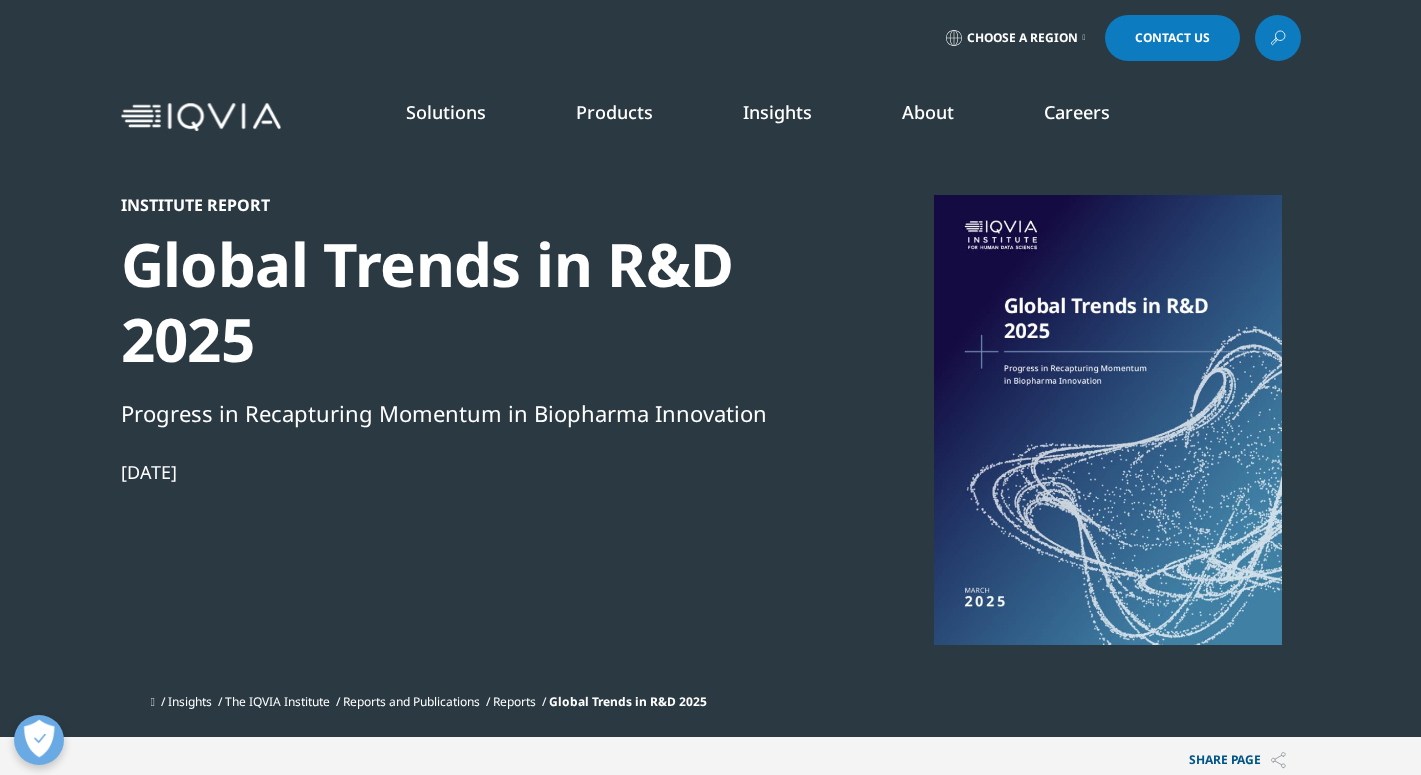 scroll, scrollTop: 0, scrollLeft: 0, axis: both 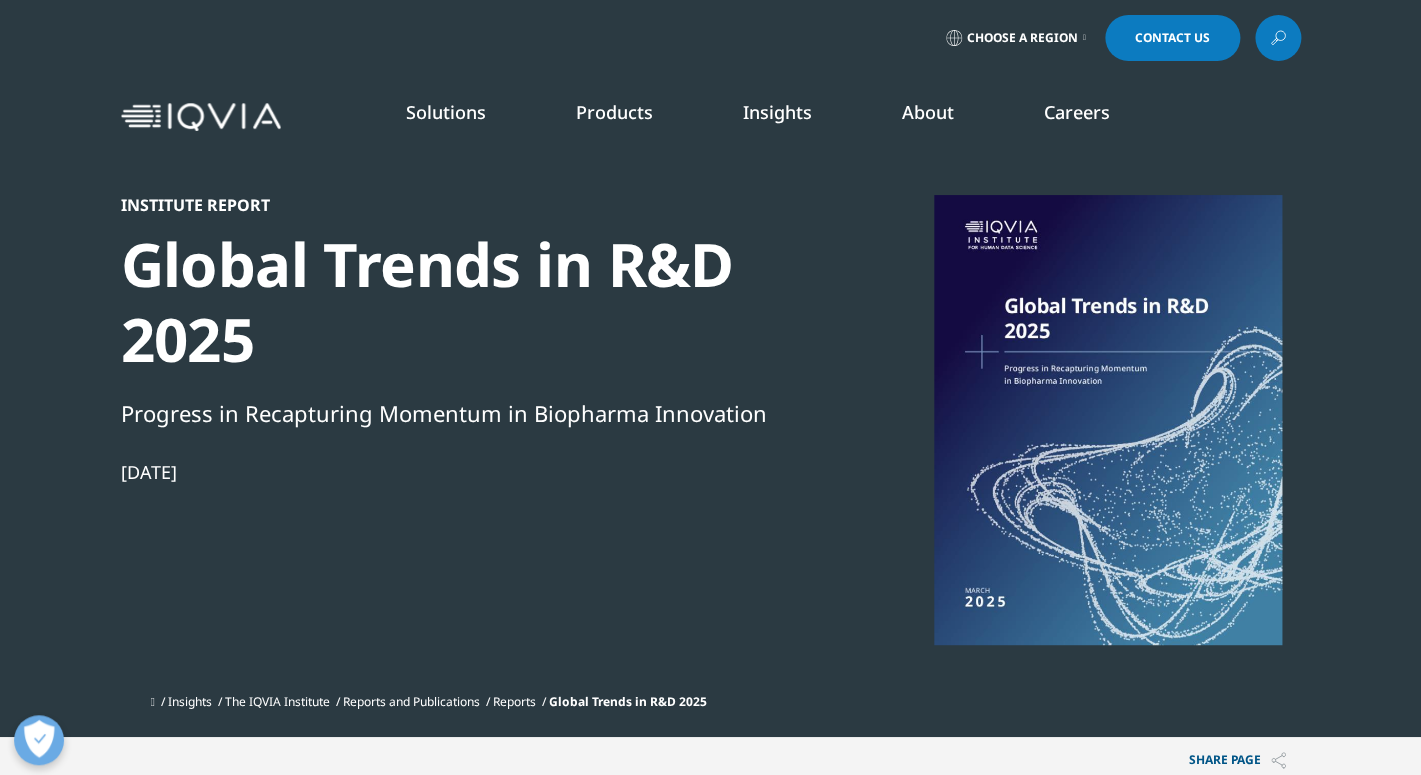 click on "SEE LATEST REPORTS" at bounding box center [472, 364] 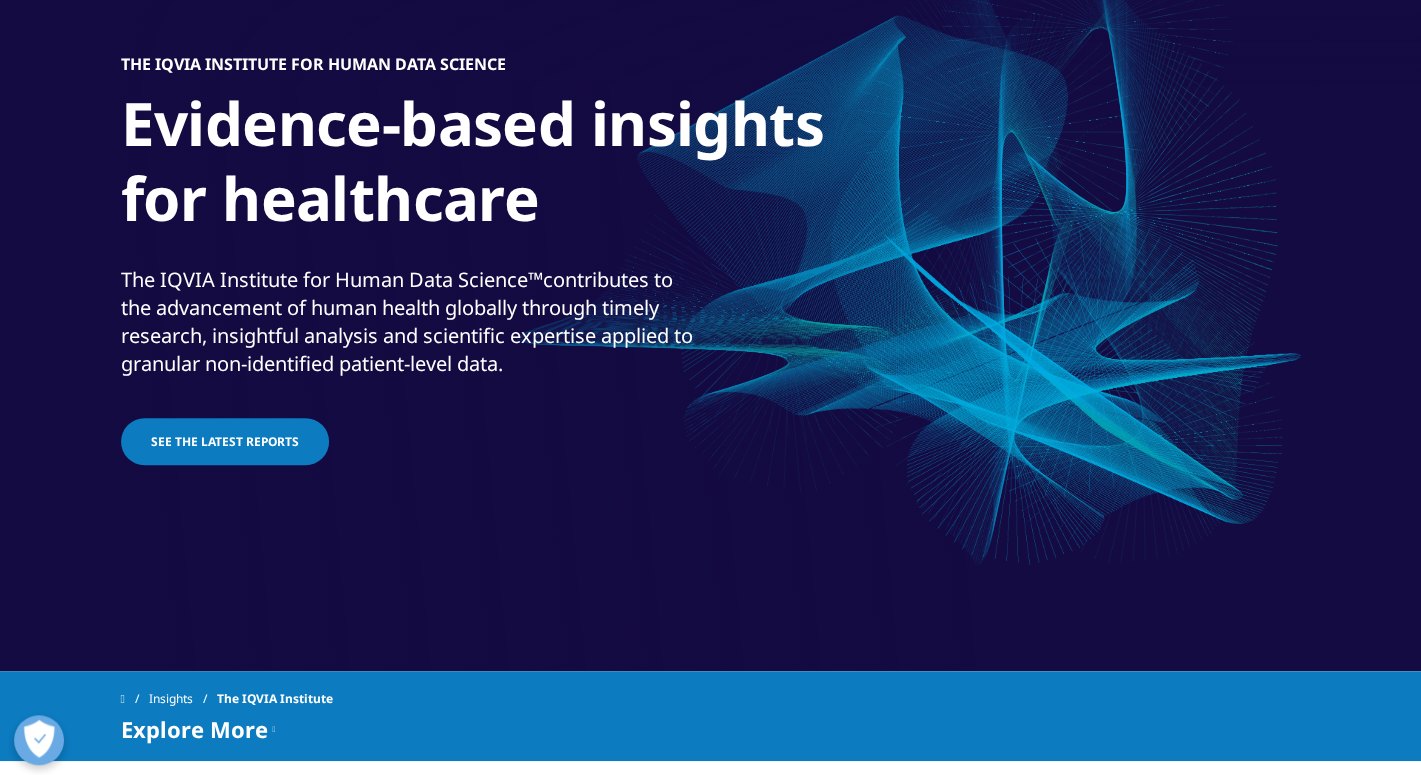 scroll, scrollTop: 0, scrollLeft: 0, axis: both 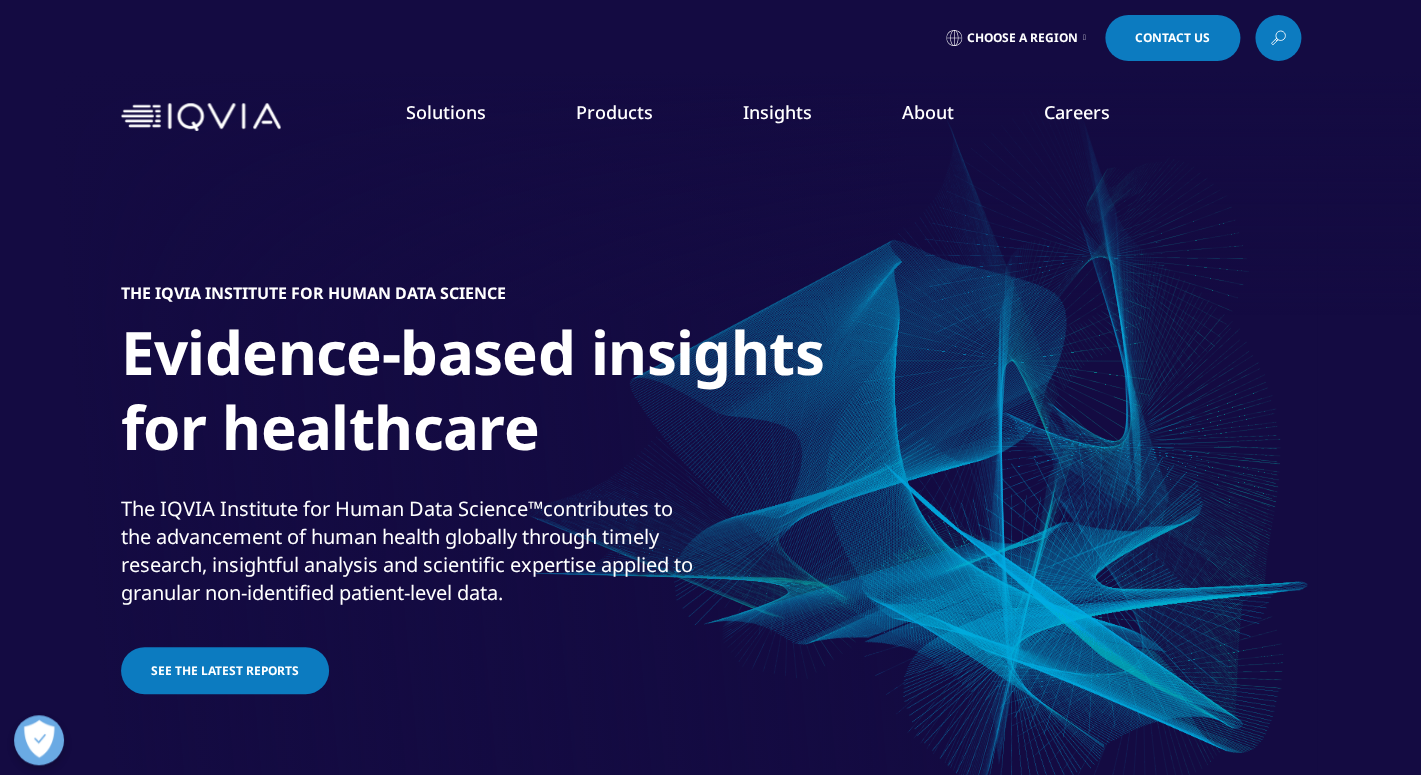click on "DISCOVER INSIGHTS" at bounding box center [177, 366] 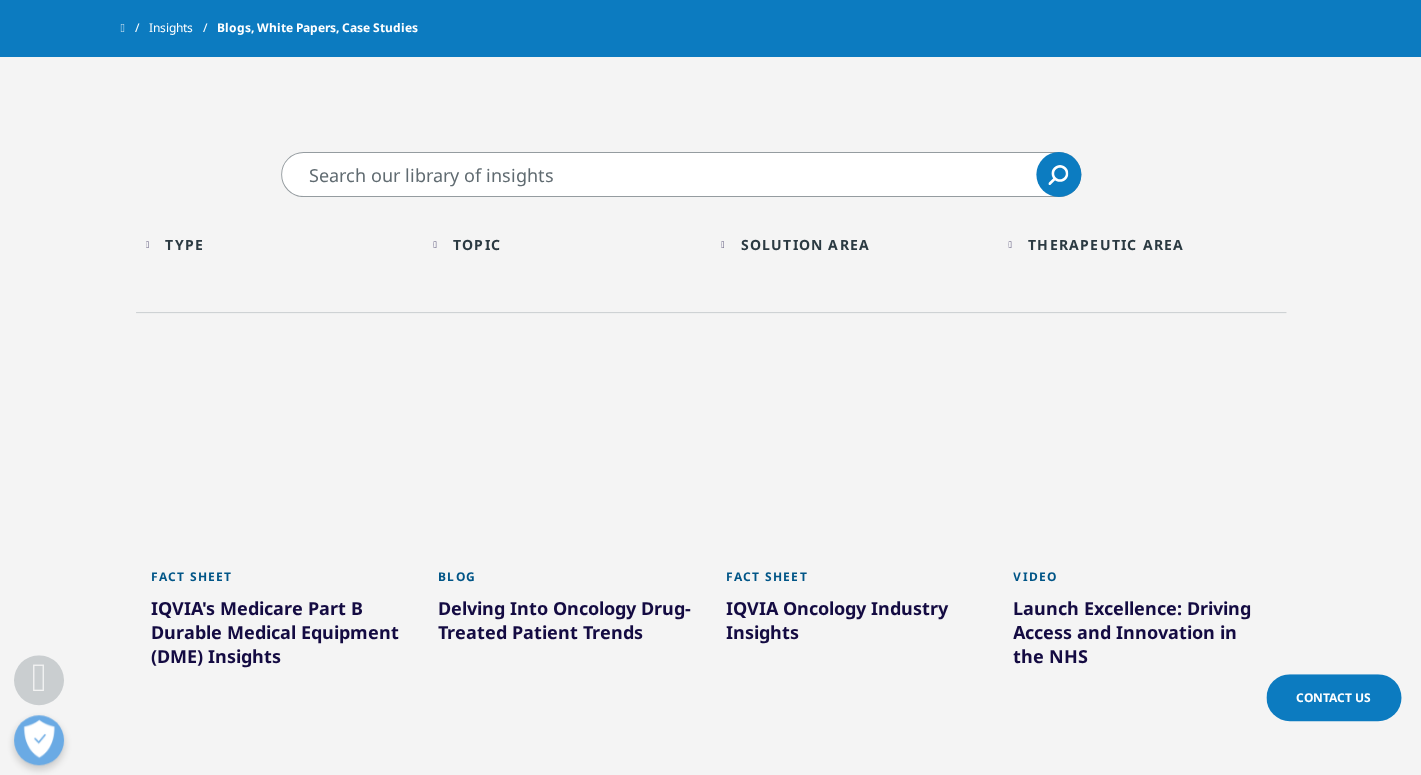 scroll, scrollTop: 0, scrollLeft: 0, axis: both 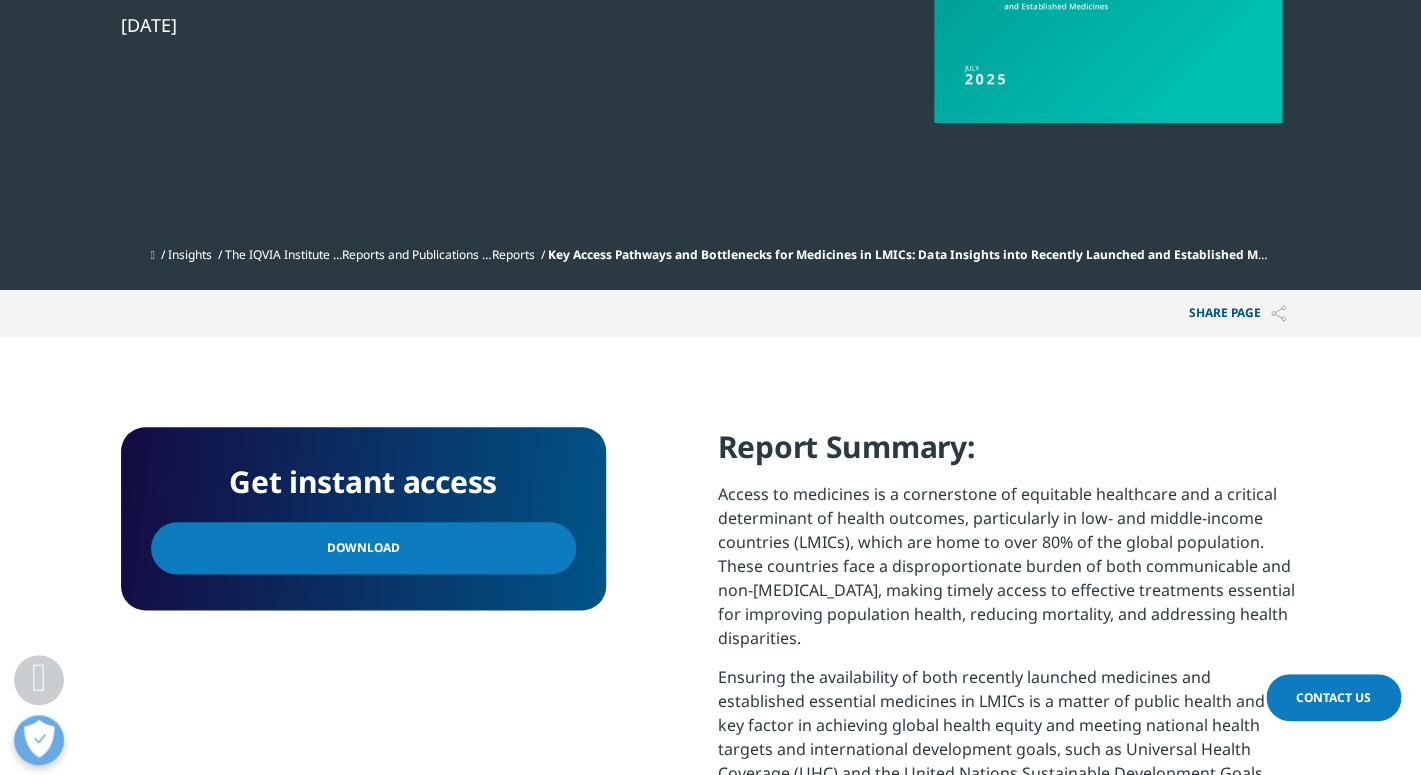 click on "Download" at bounding box center [363, 548] 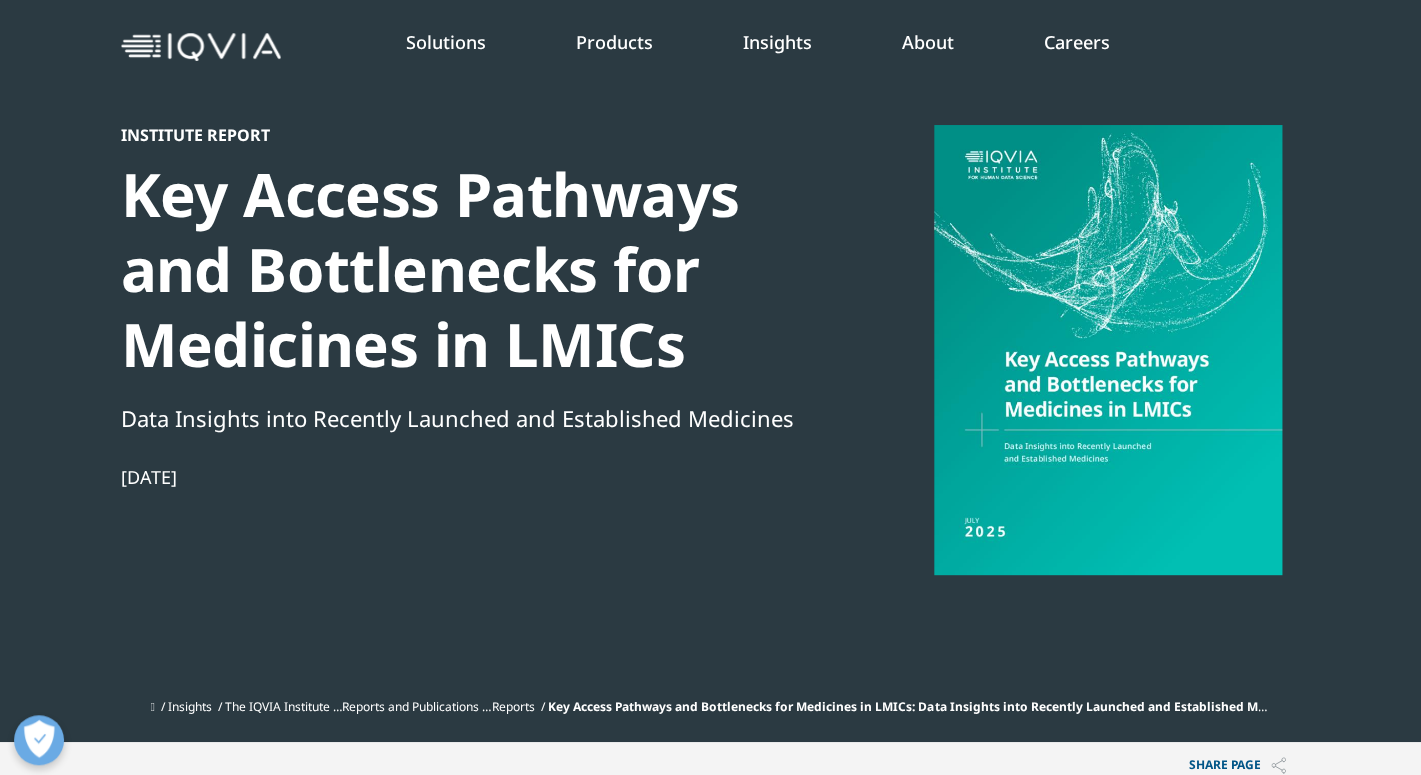 scroll, scrollTop: 0, scrollLeft: 0, axis: both 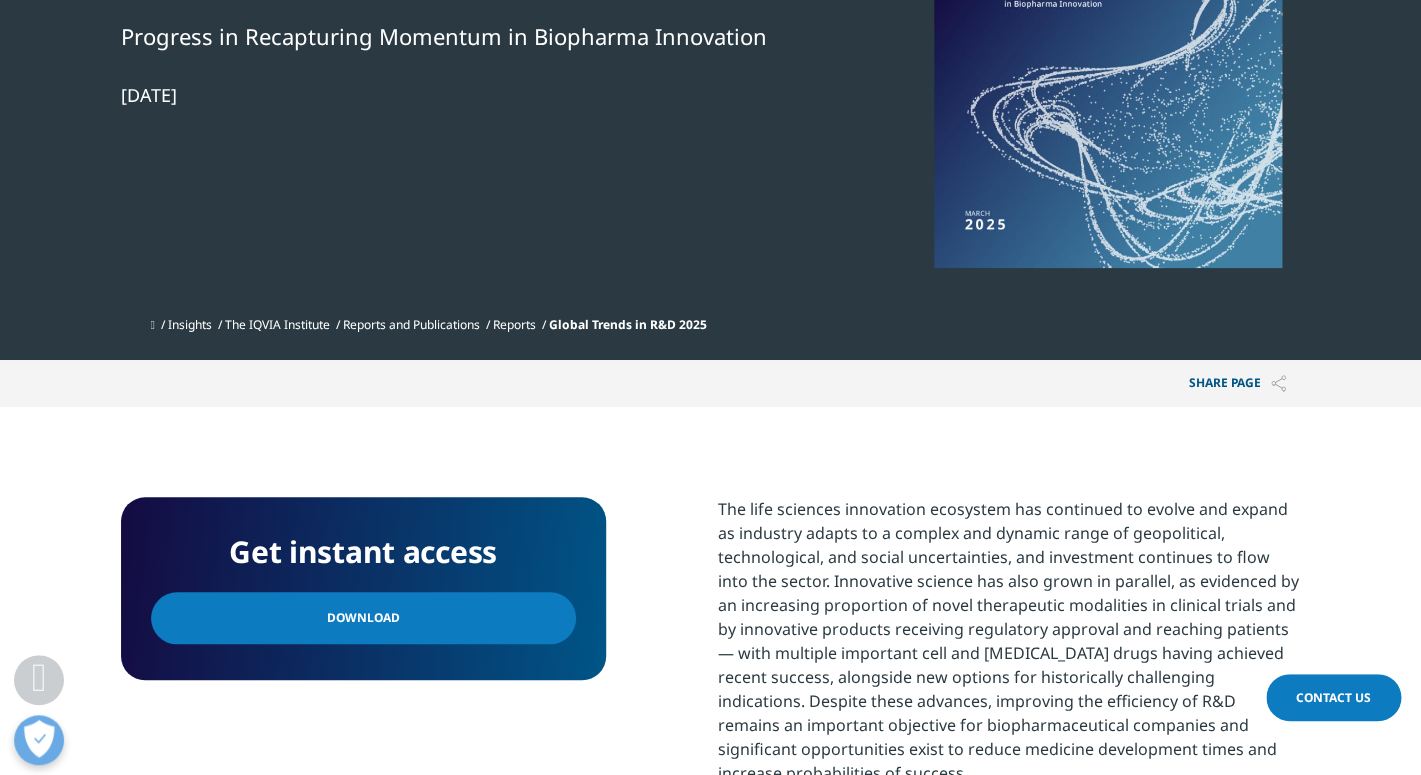 click on "Download" at bounding box center [363, 618] 